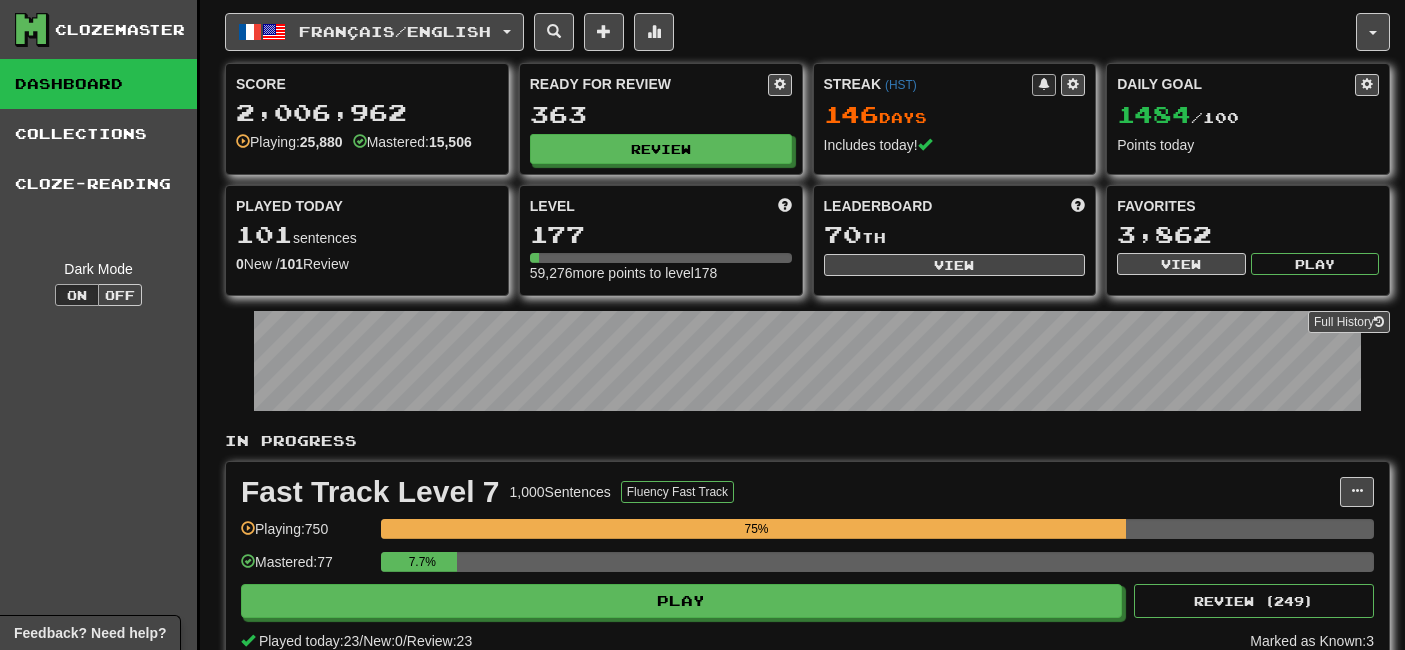 scroll, scrollTop: 0, scrollLeft: 0, axis: both 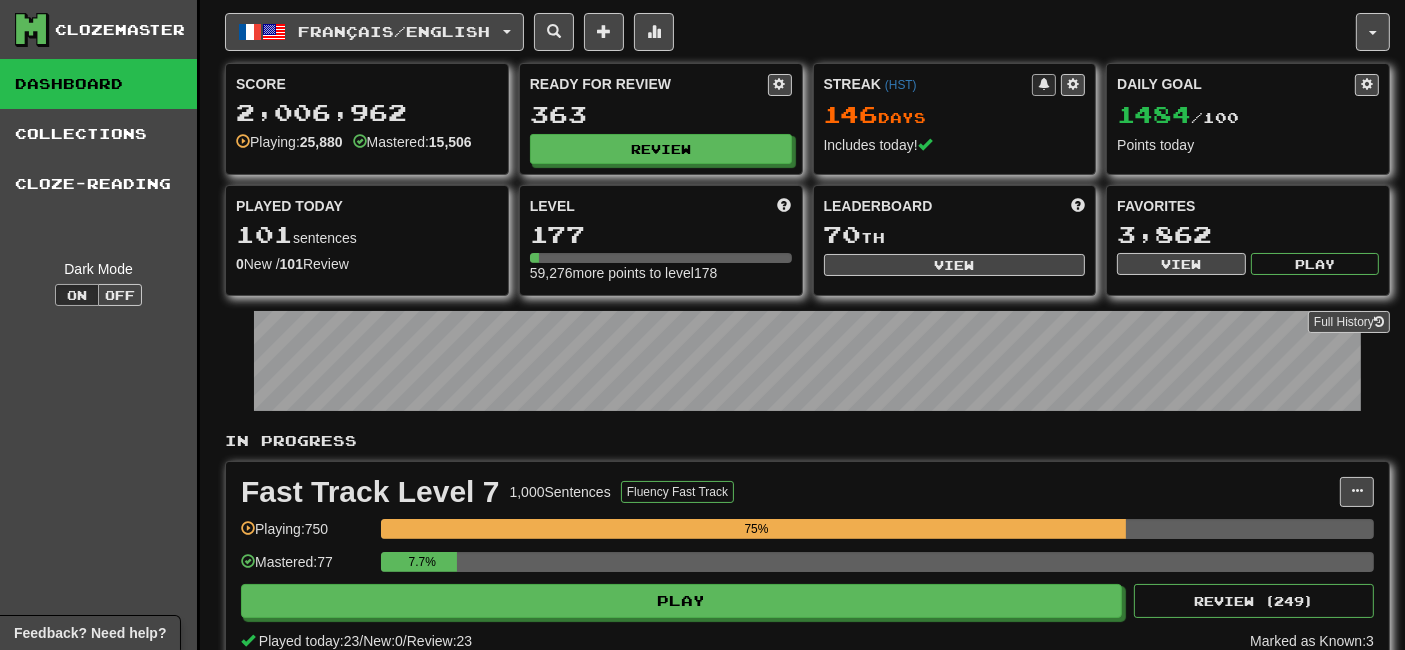 click on "Clozemaster Dashboard Collections Cloze-Reading Dark Mode On Off" at bounding box center [100, 617] 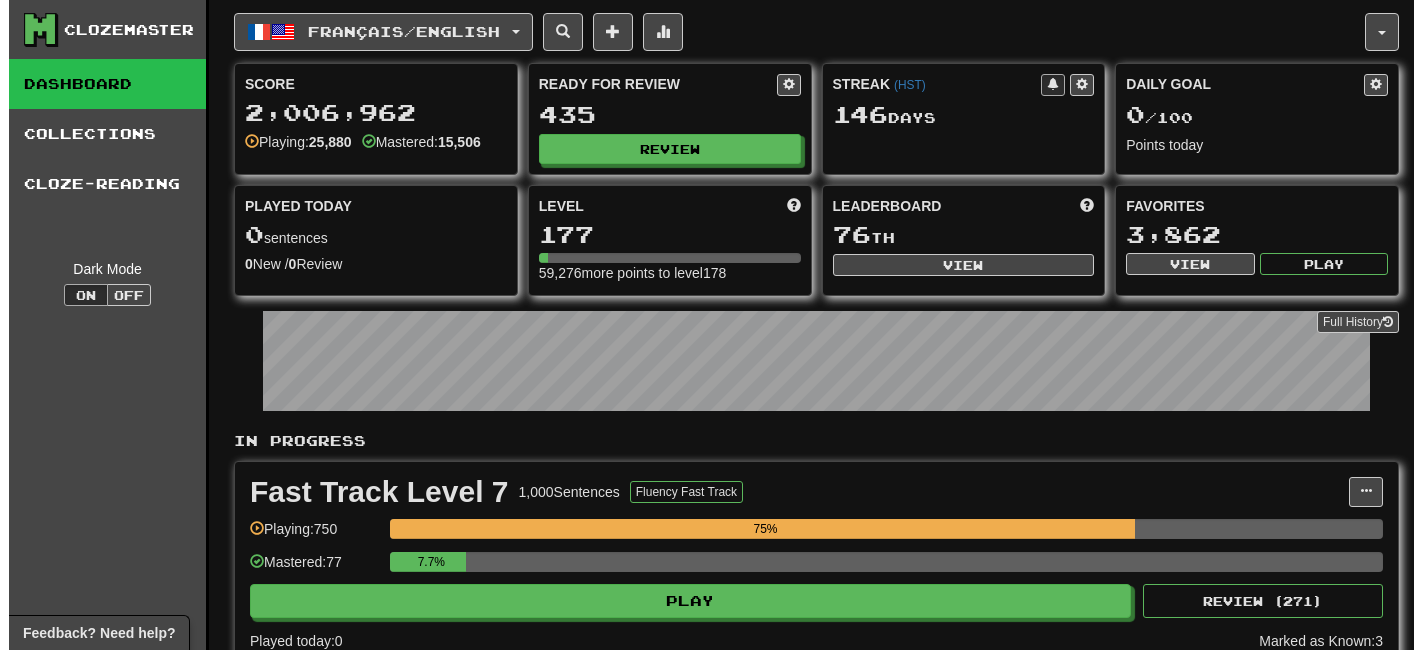 scroll, scrollTop: 0, scrollLeft: 0, axis: both 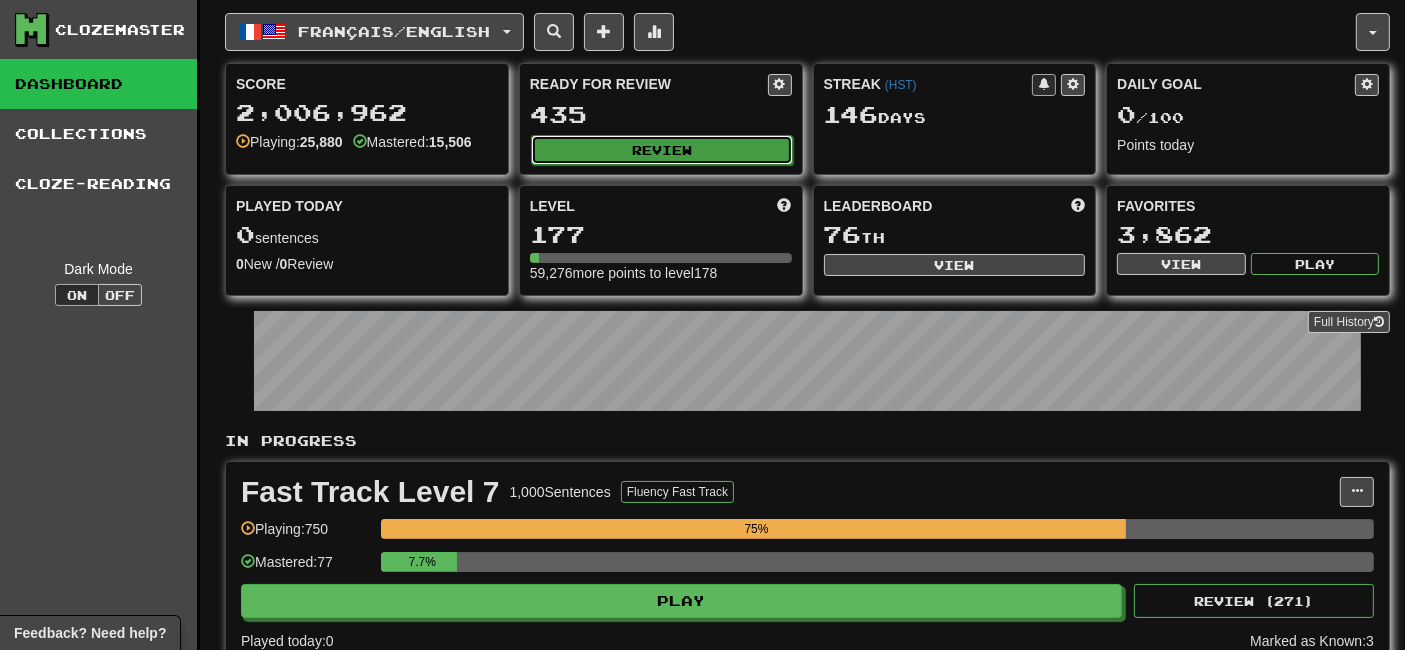 click on "Review" at bounding box center [662, 150] 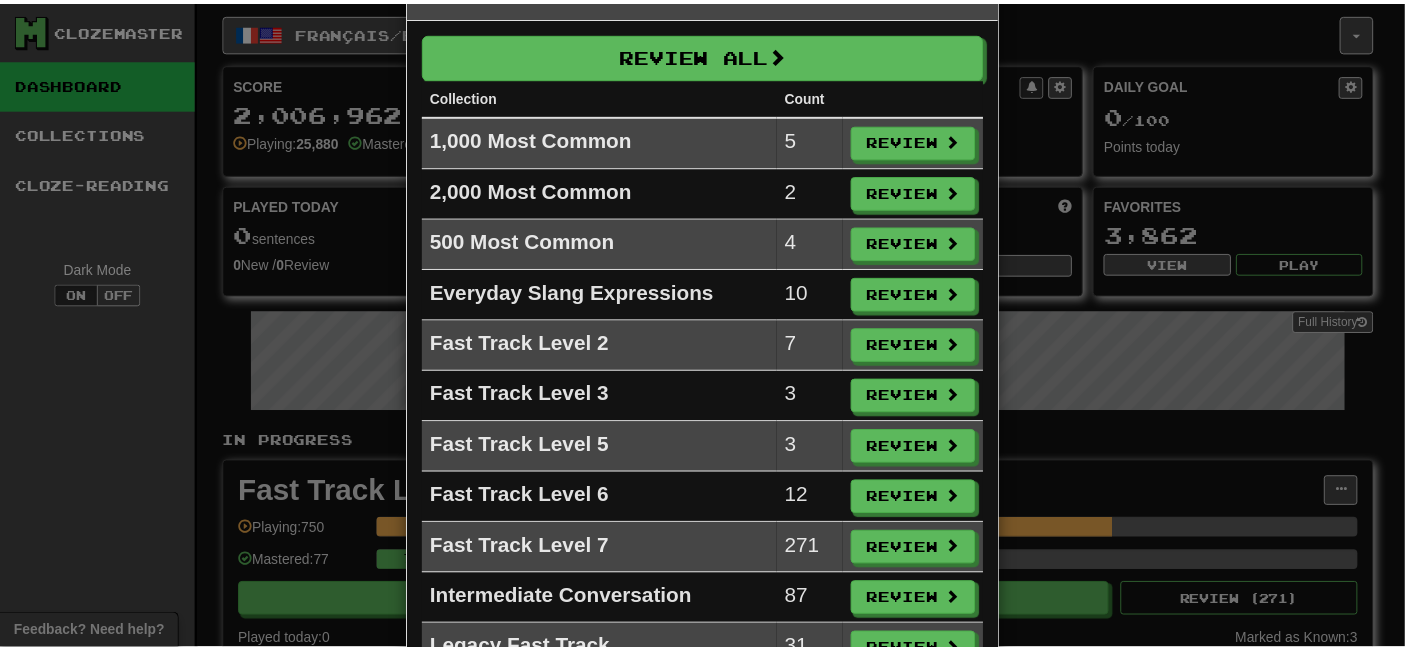 scroll, scrollTop: 0, scrollLeft: 0, axis: both 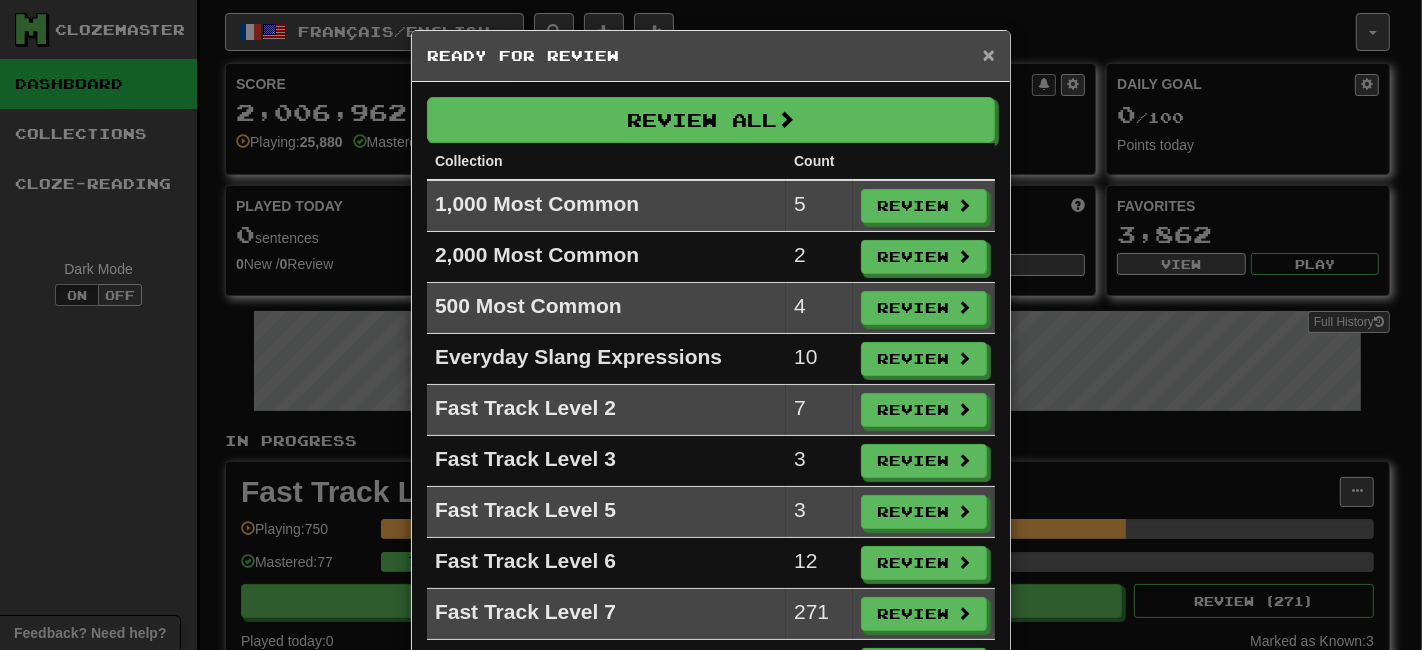 click on "×" at bounding box center [989, 54] 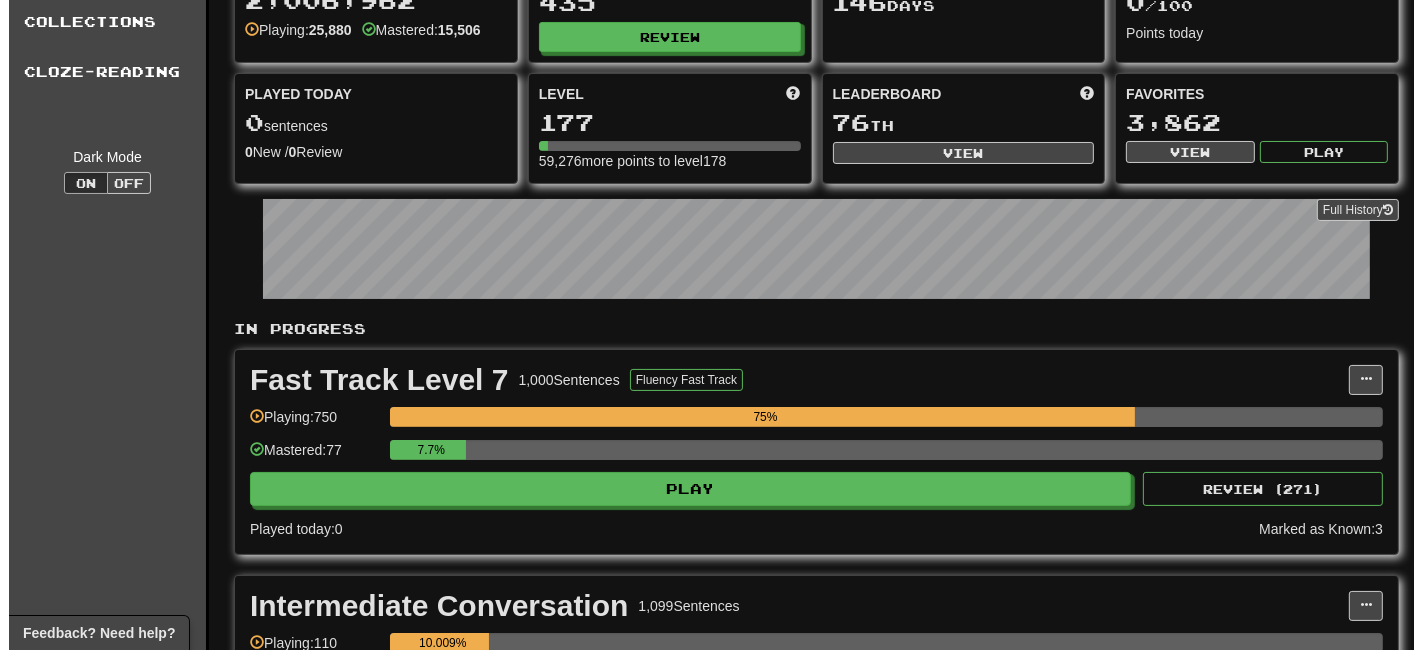 scroll, scrollTop: 0, scrollLeft: 0, axis: both 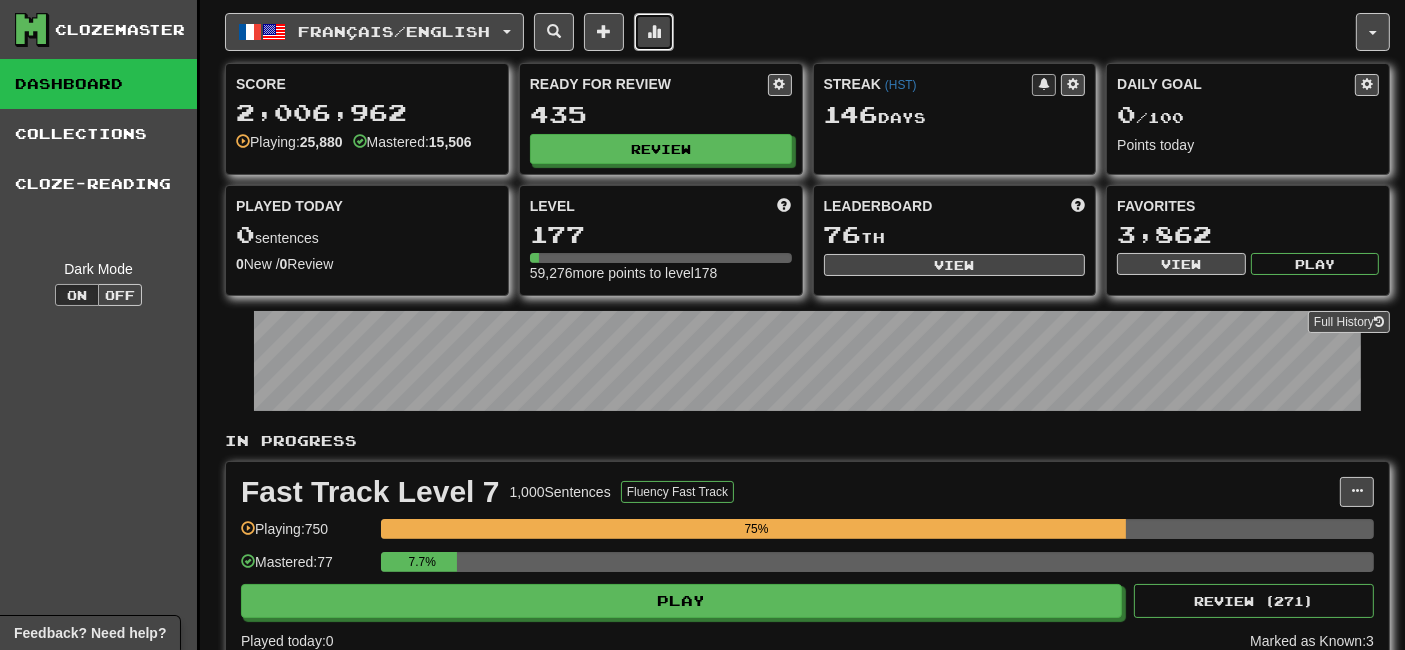 click at bounding box center (654, 31) 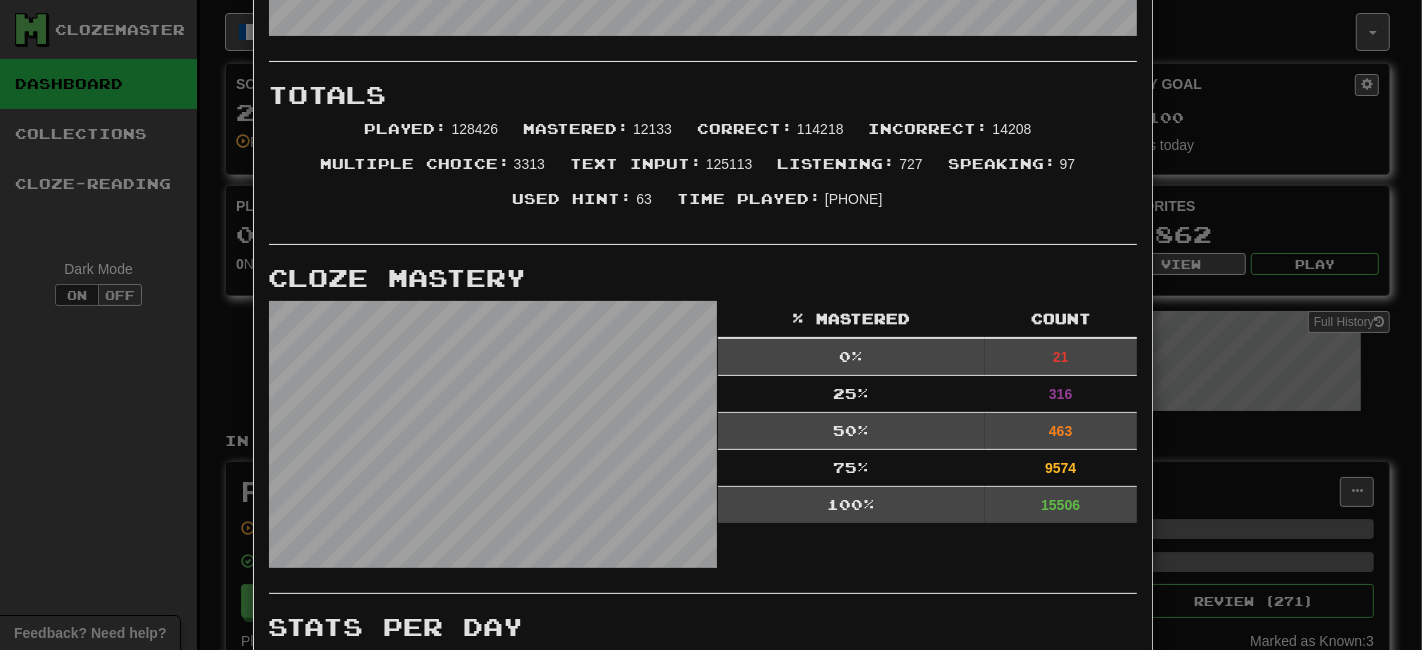 scroll, scrollTop: 0, scrollLeft: 0, axis: both 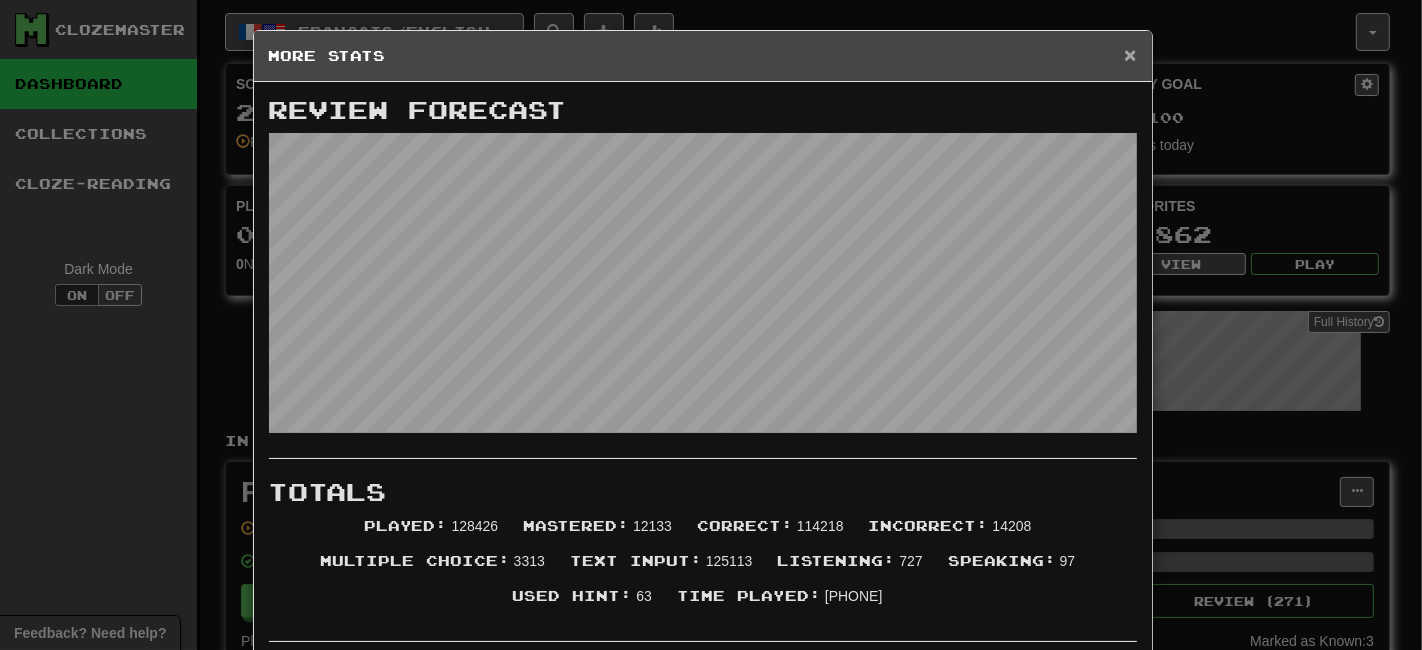 click on "×" at bounding box center [1130, 54] 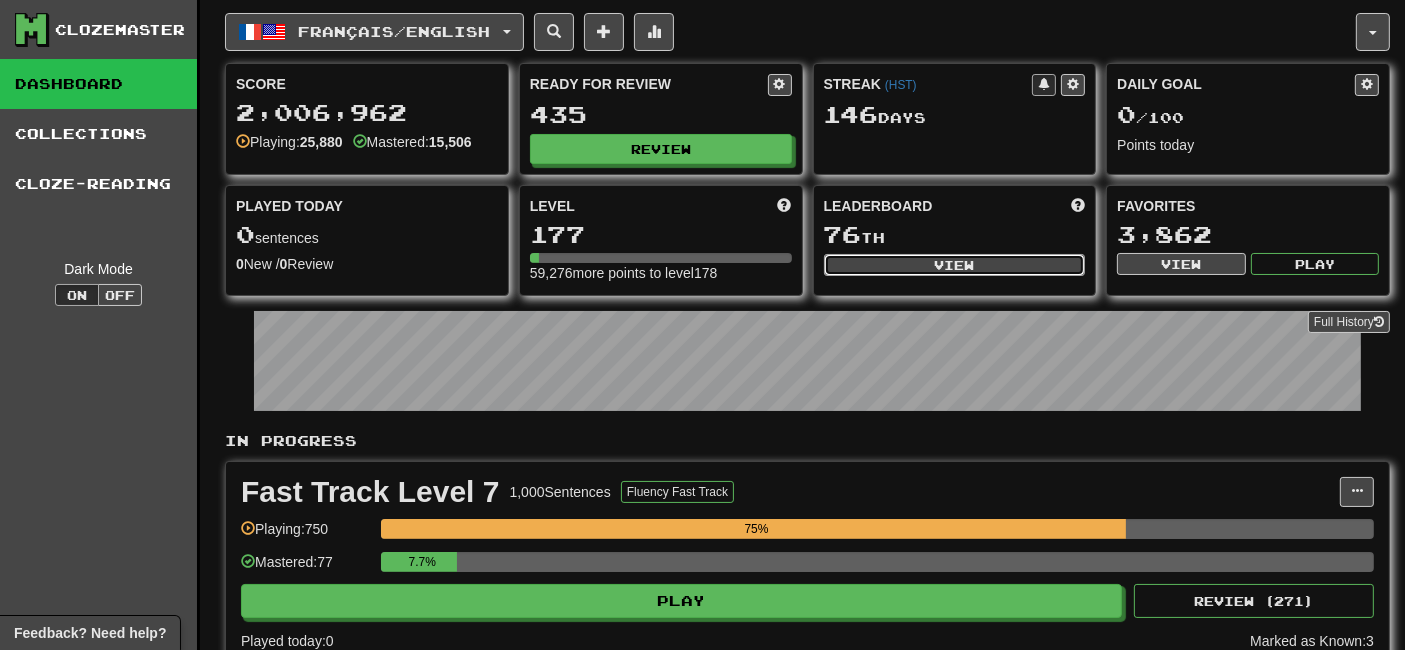 click on "View" at bounding box center [955, 265] 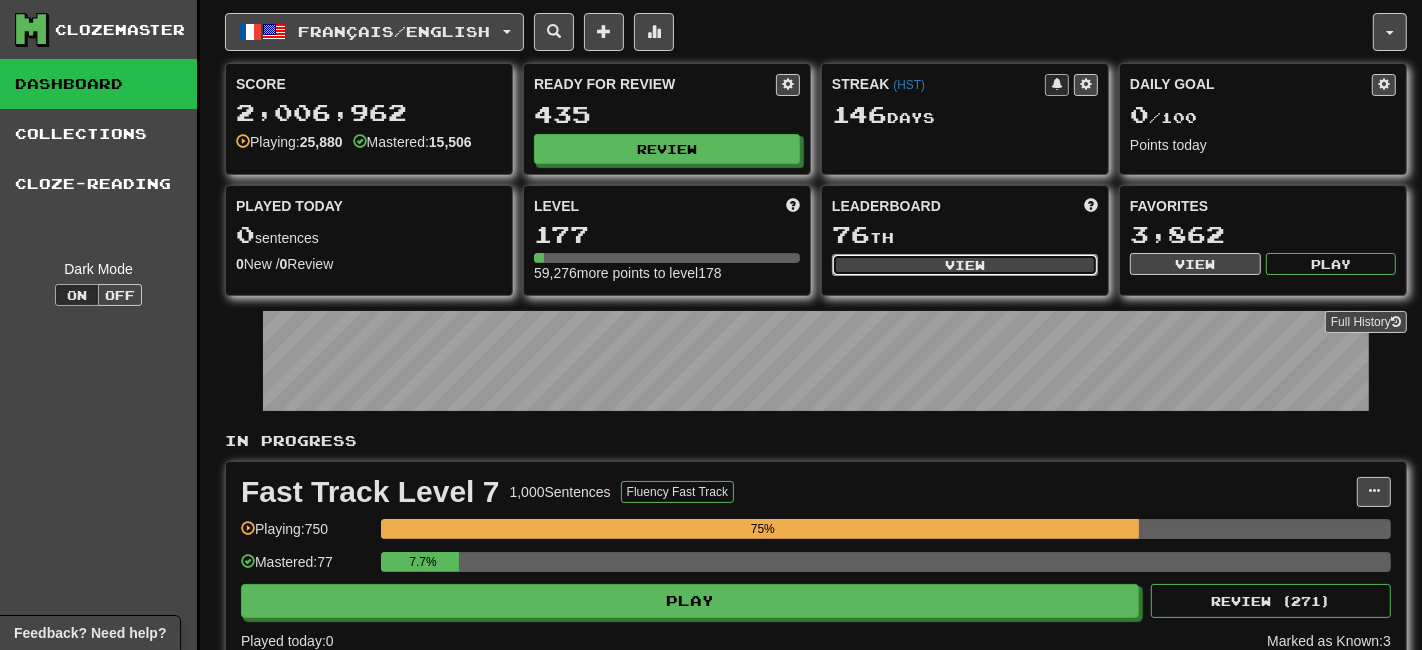 select on "**********" 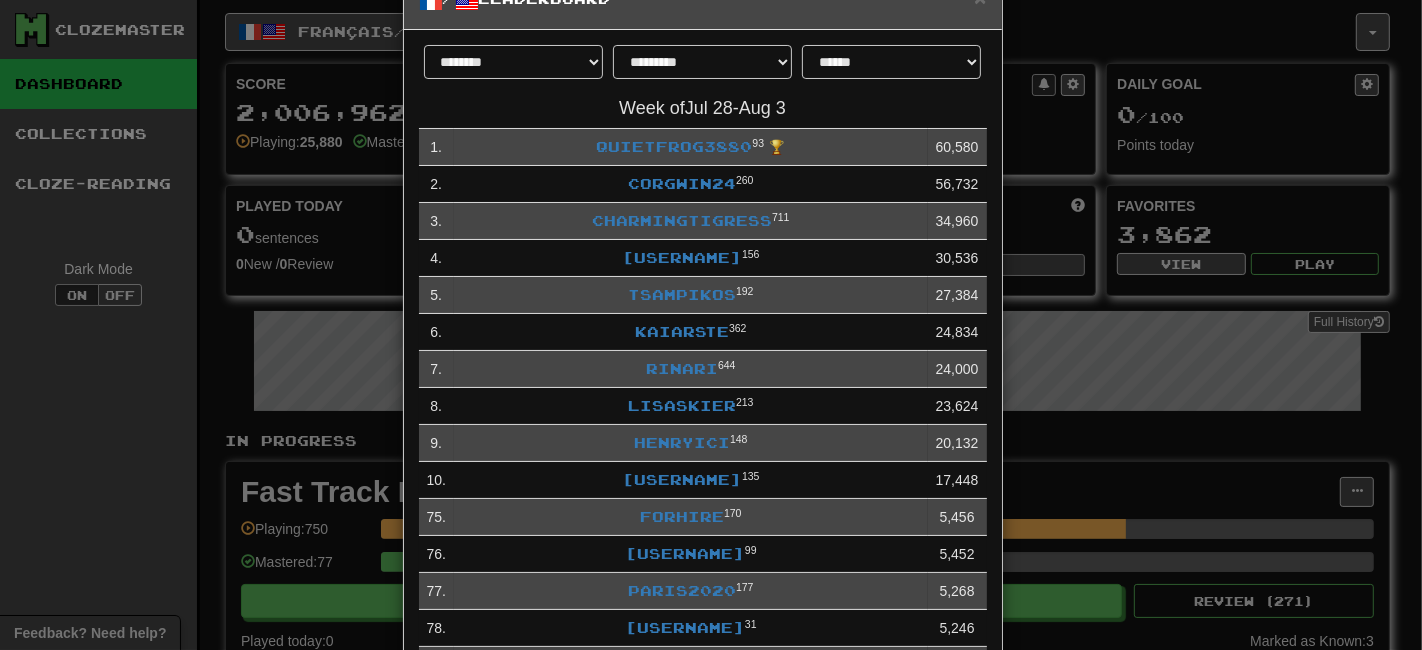 scroll, scrollTop: 57, scrollLeft: 0, axis: vertical 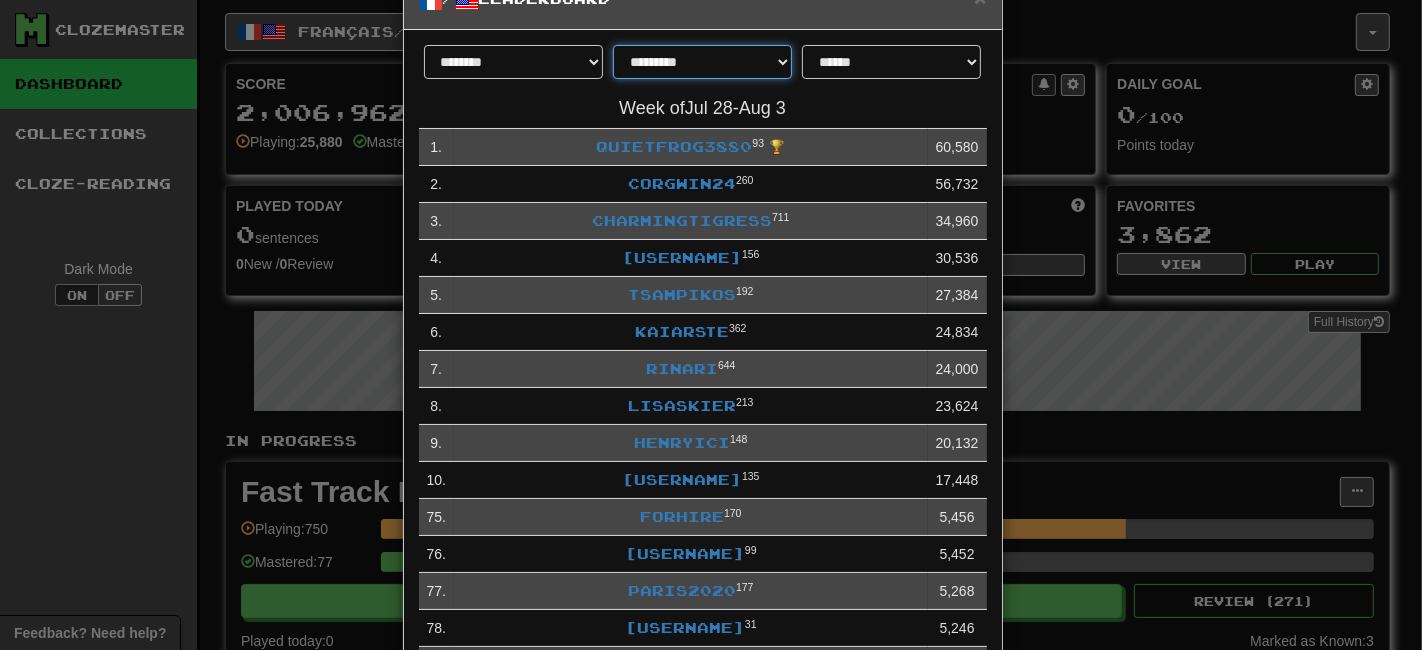click on "**********" at bounding box center [702, 62] 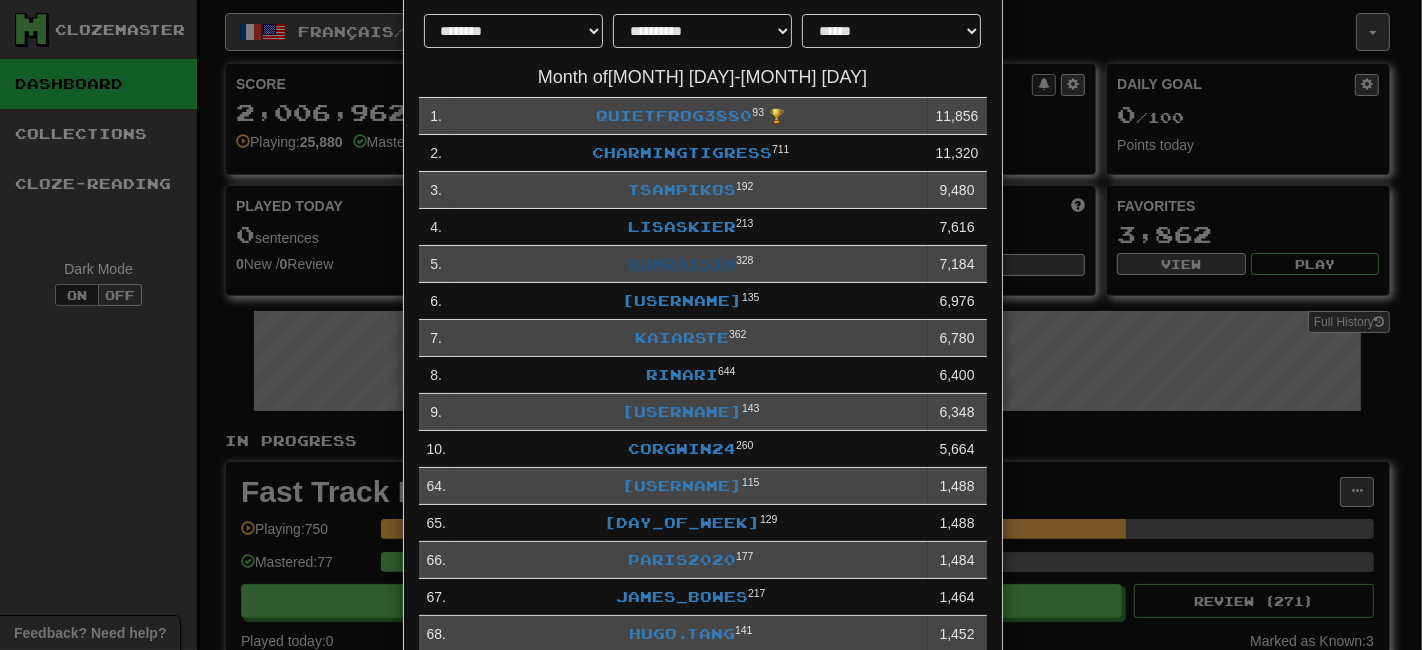 scroll, scrollTop: 0, scrollLeft: 0, axis: both 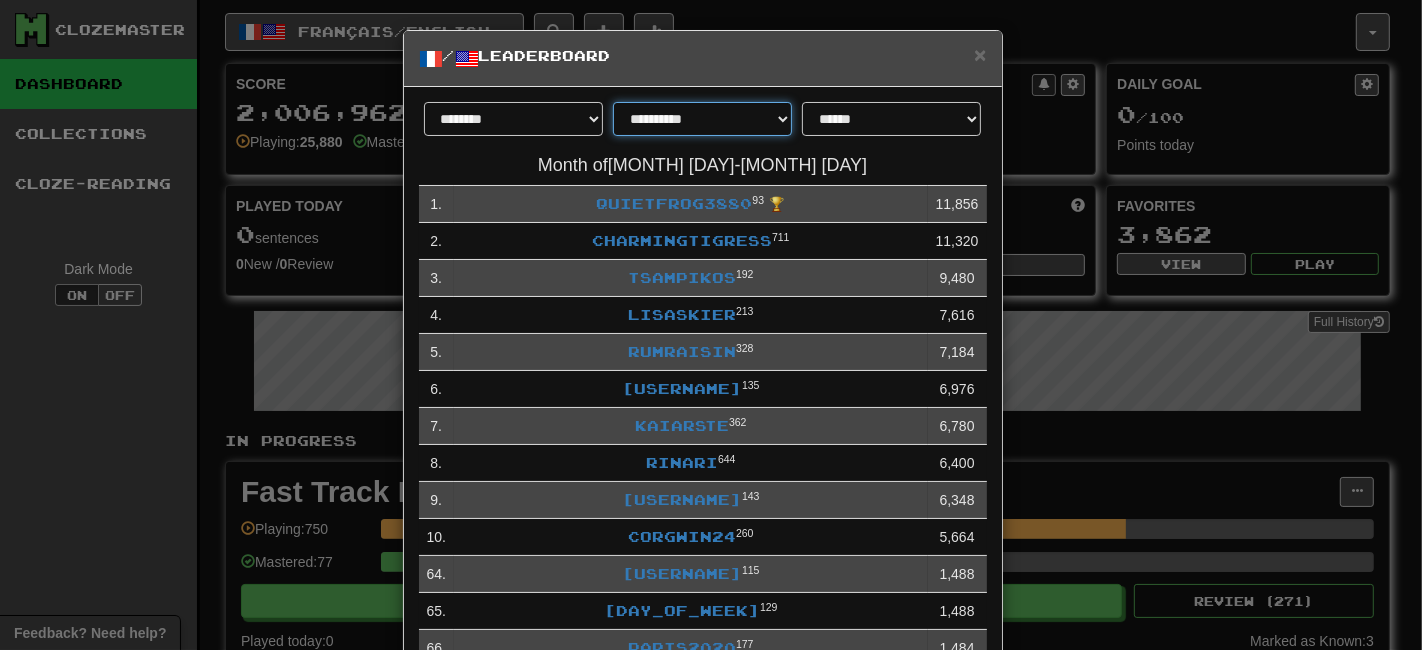 click on "**********" at bounding box center [702, 119] 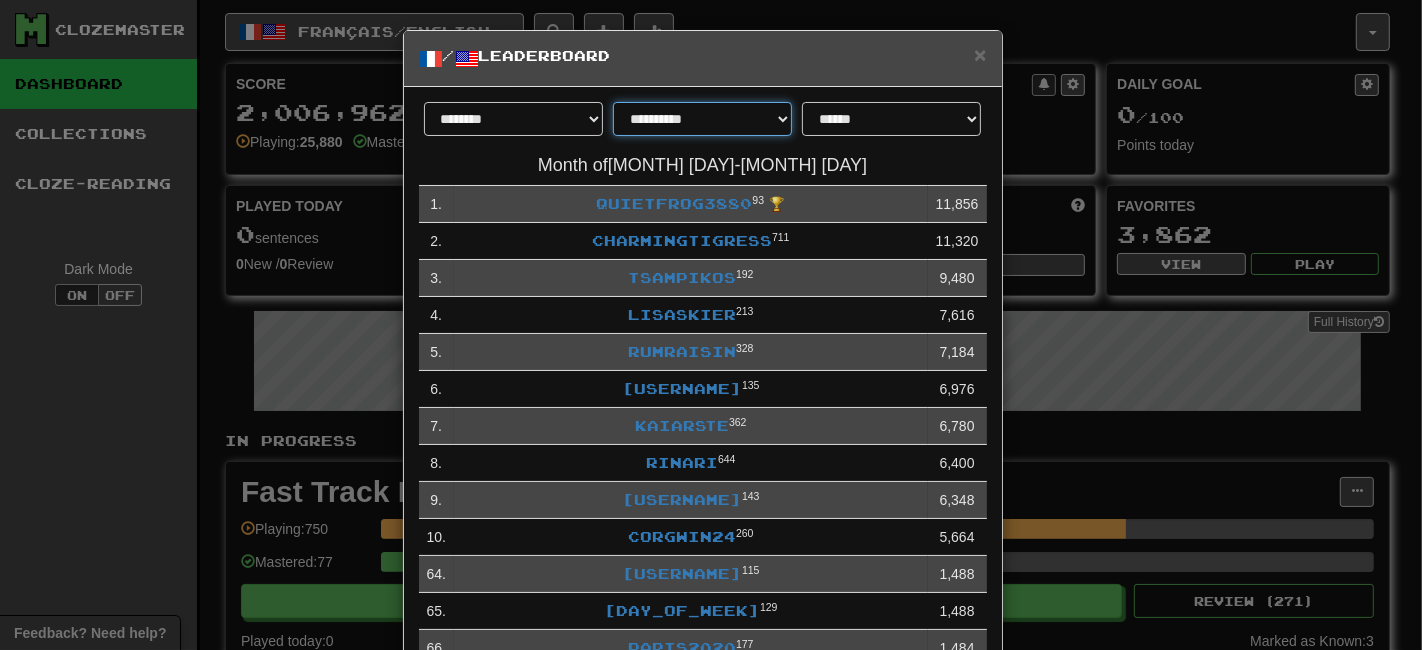 select on "******" 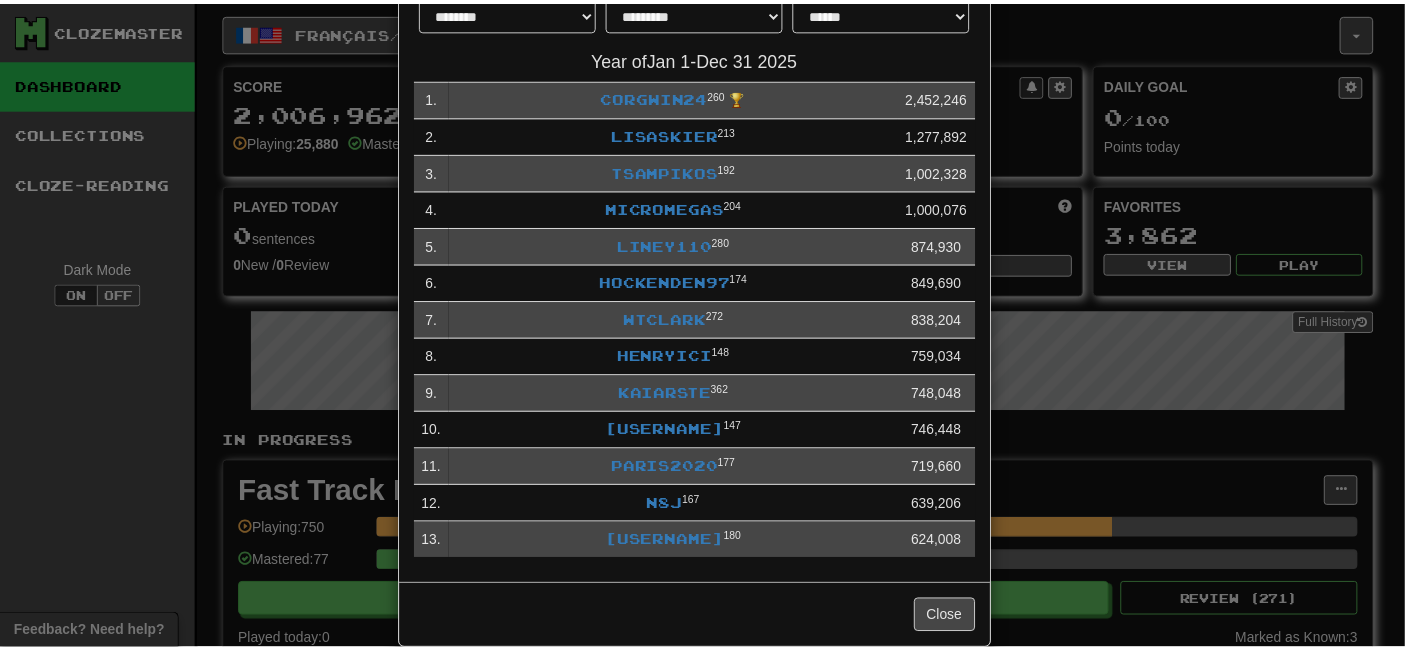 scroll, scrollTop: 0, scrollLeft: 0, axis: both 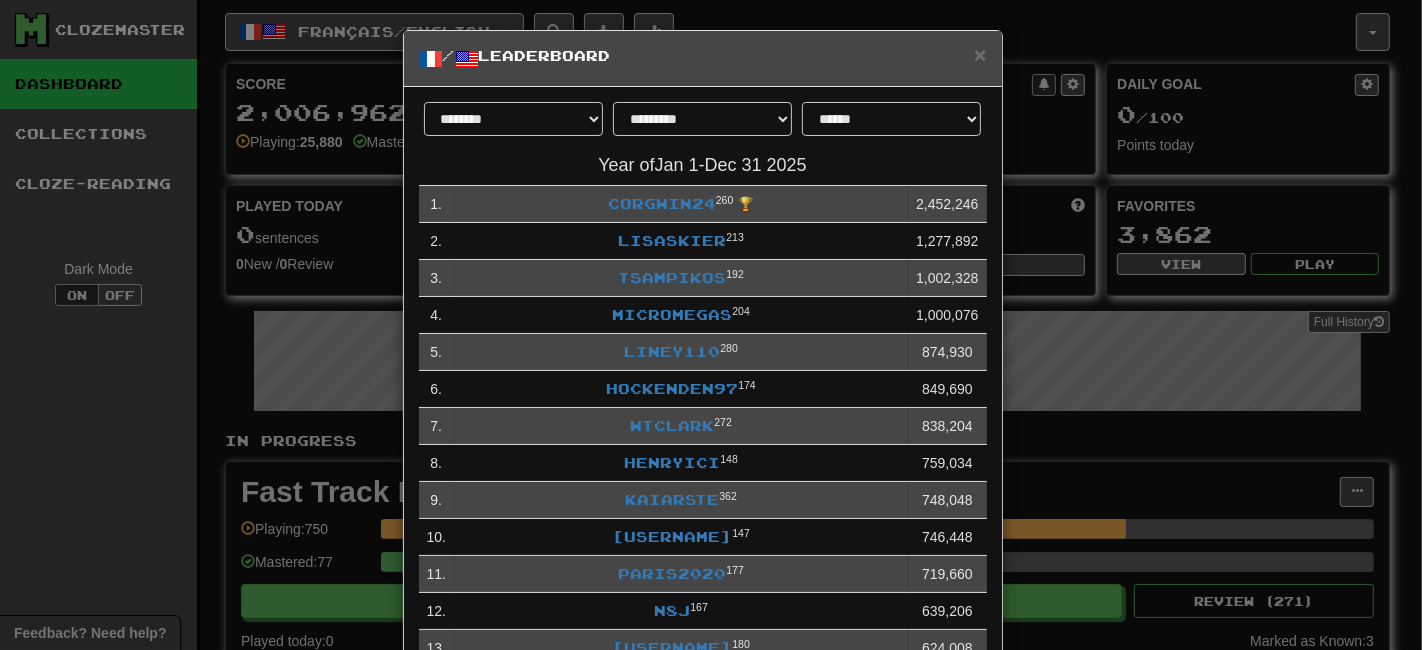 click on "/   Leaderboard" at bounding box center (703, 58) 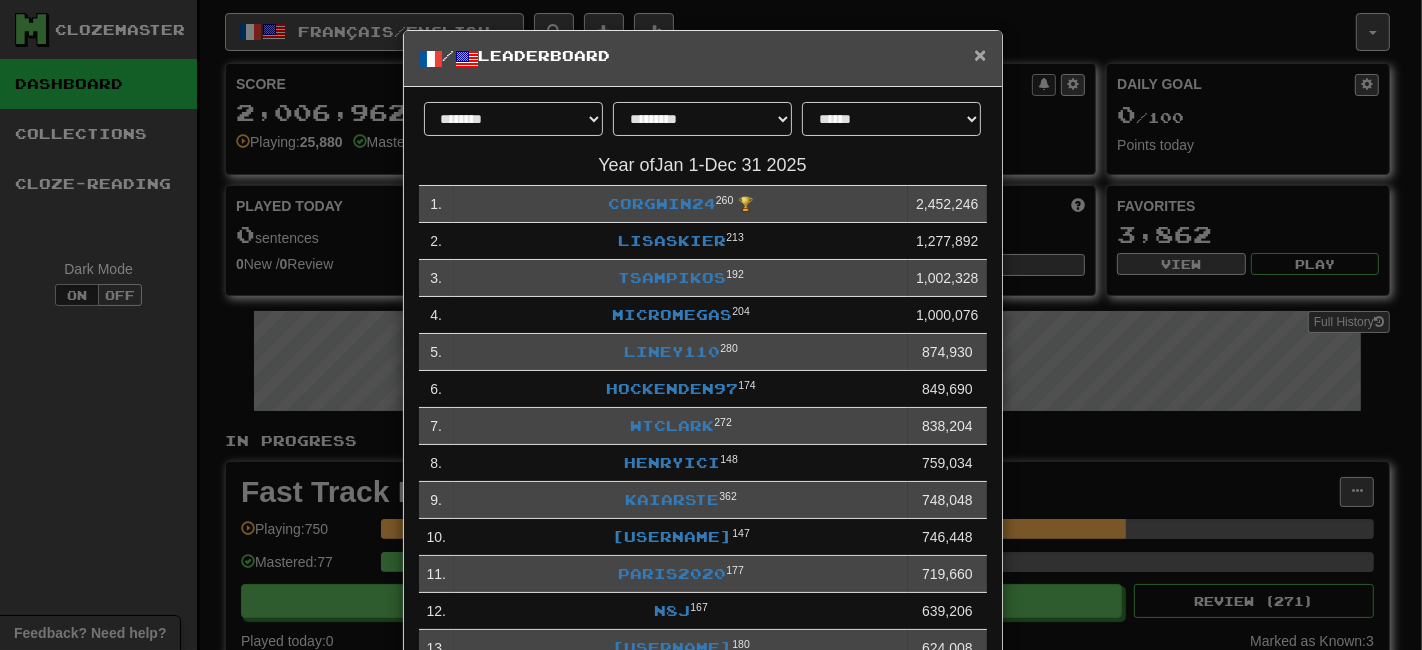 click on "×" at bounding box center [980, 54] 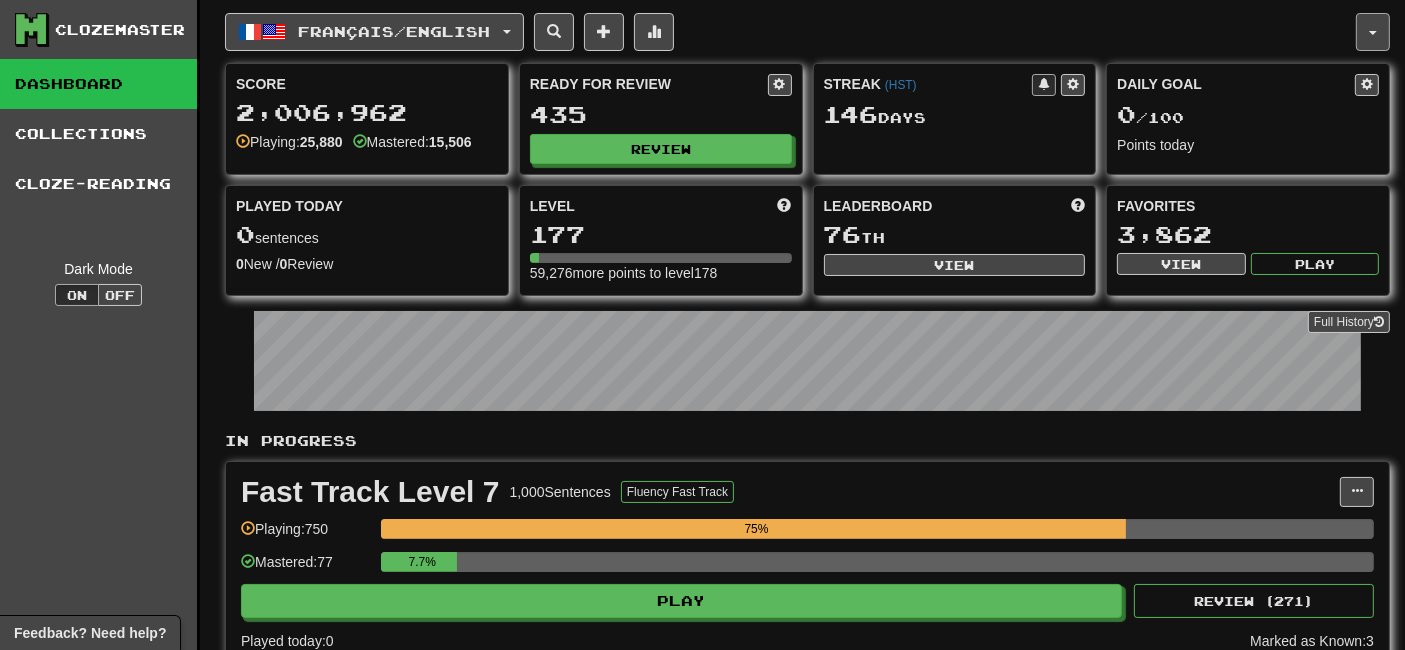 click at bounding box center (1373, 32) 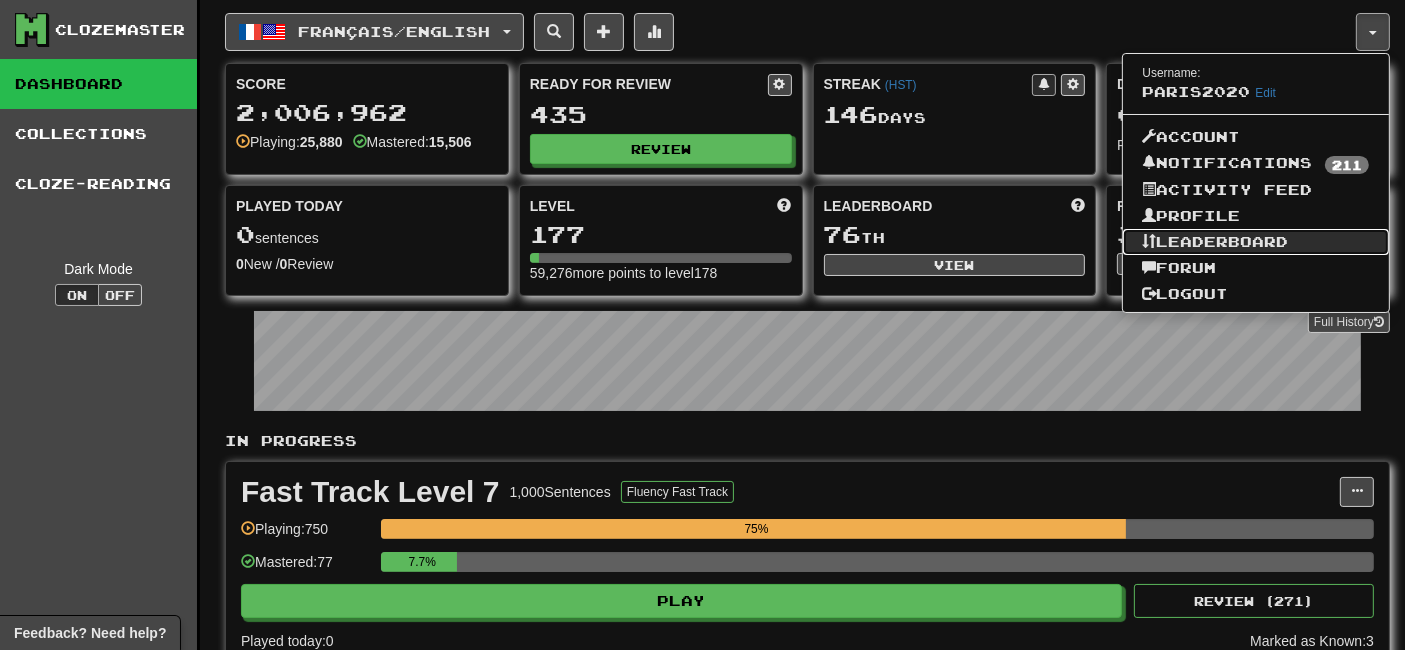click on "Leaderboard" at bounding box center [1256, 242] 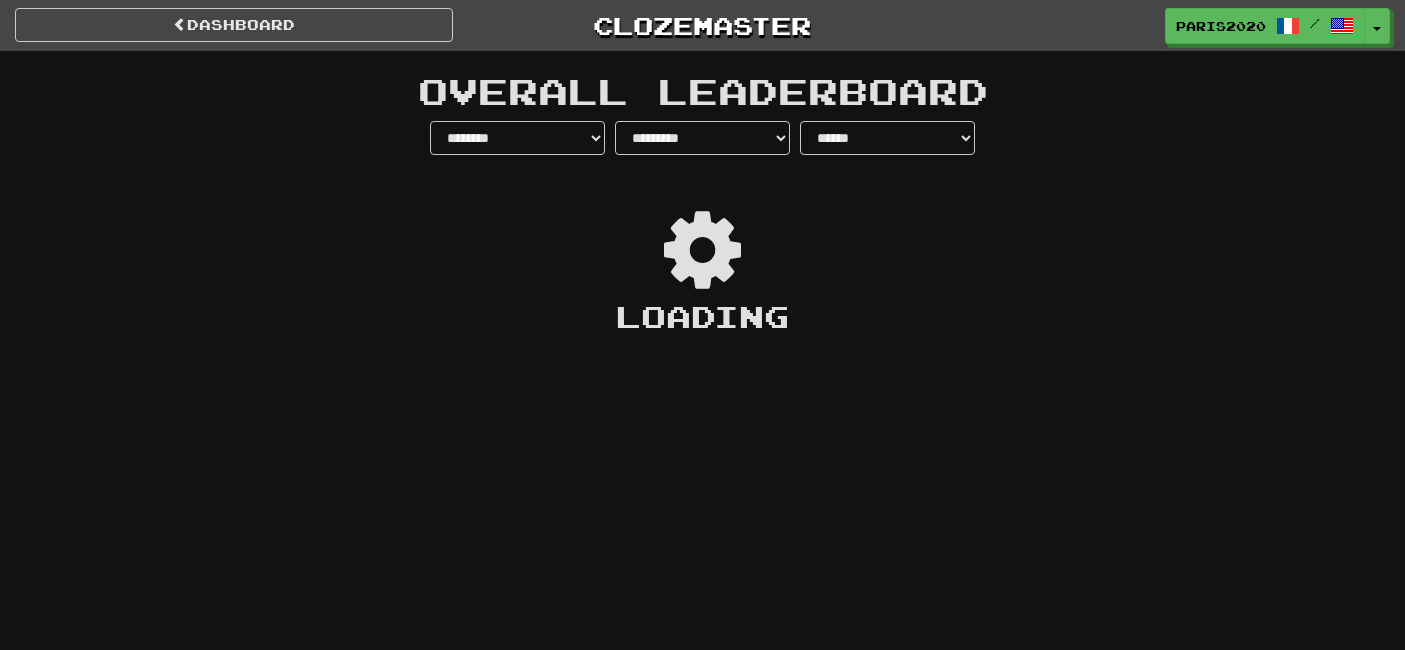 select on "**********" 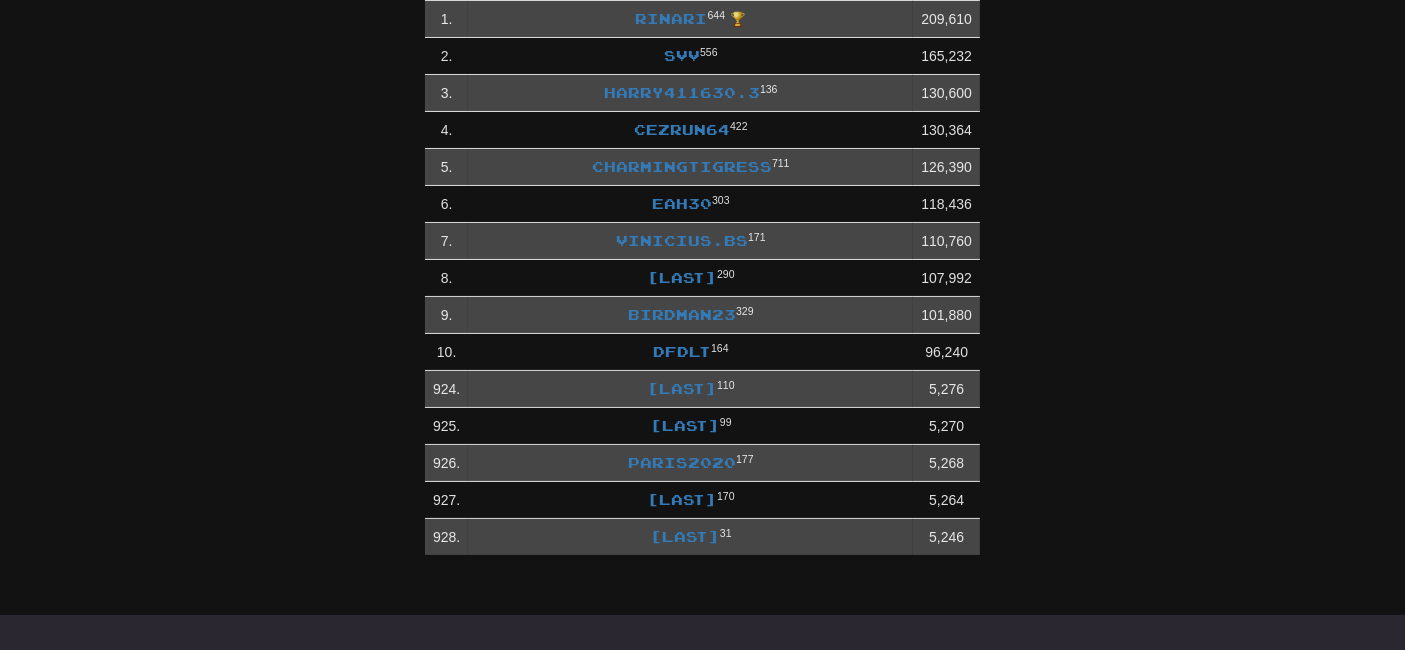 scroll, scrollTop: 0, scrollLeft: 0, axis: both 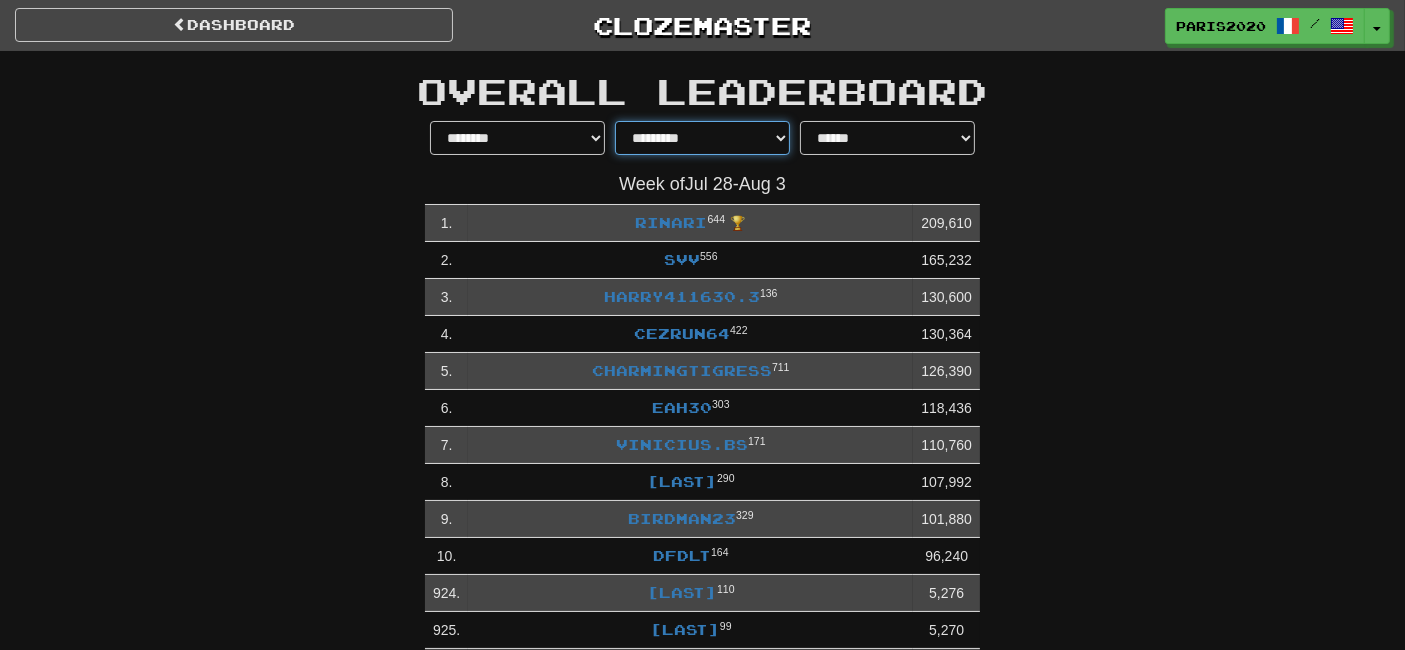 click on "**********" at bounding box center [702, 138] 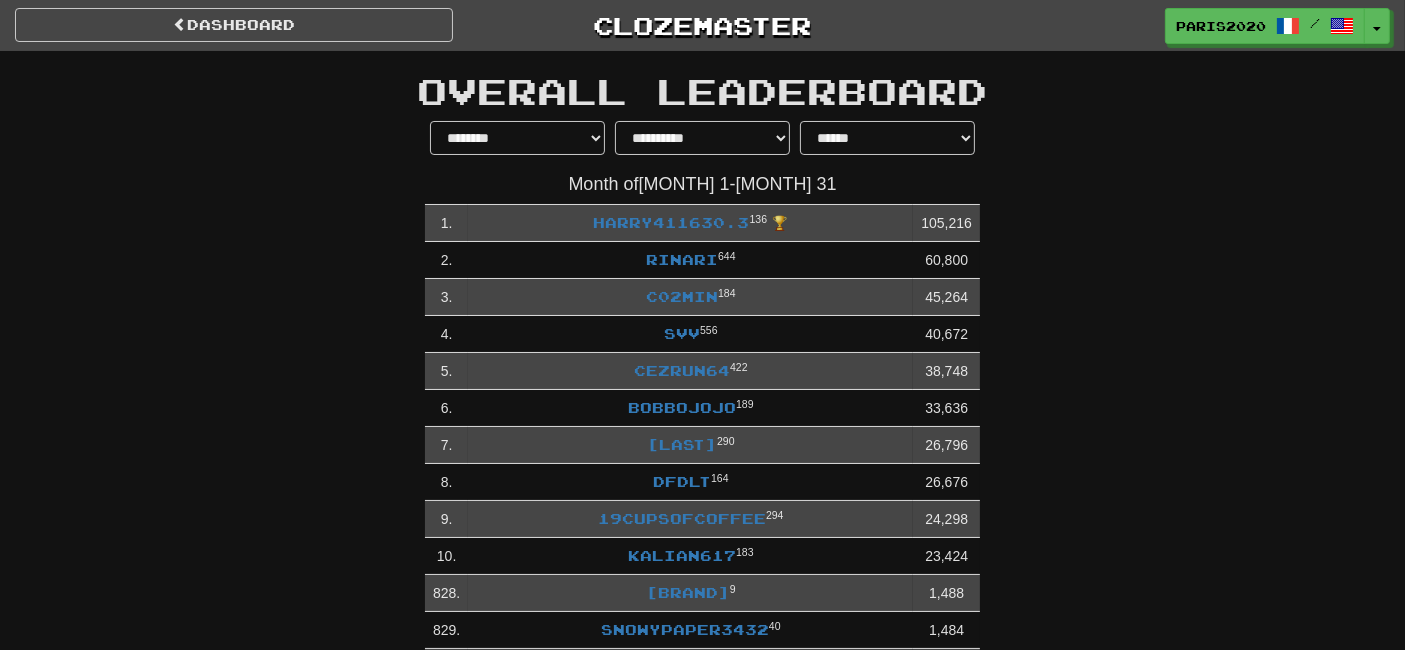 scroll, scrollTop: 13, scrollLeft: 0, axis: vertical 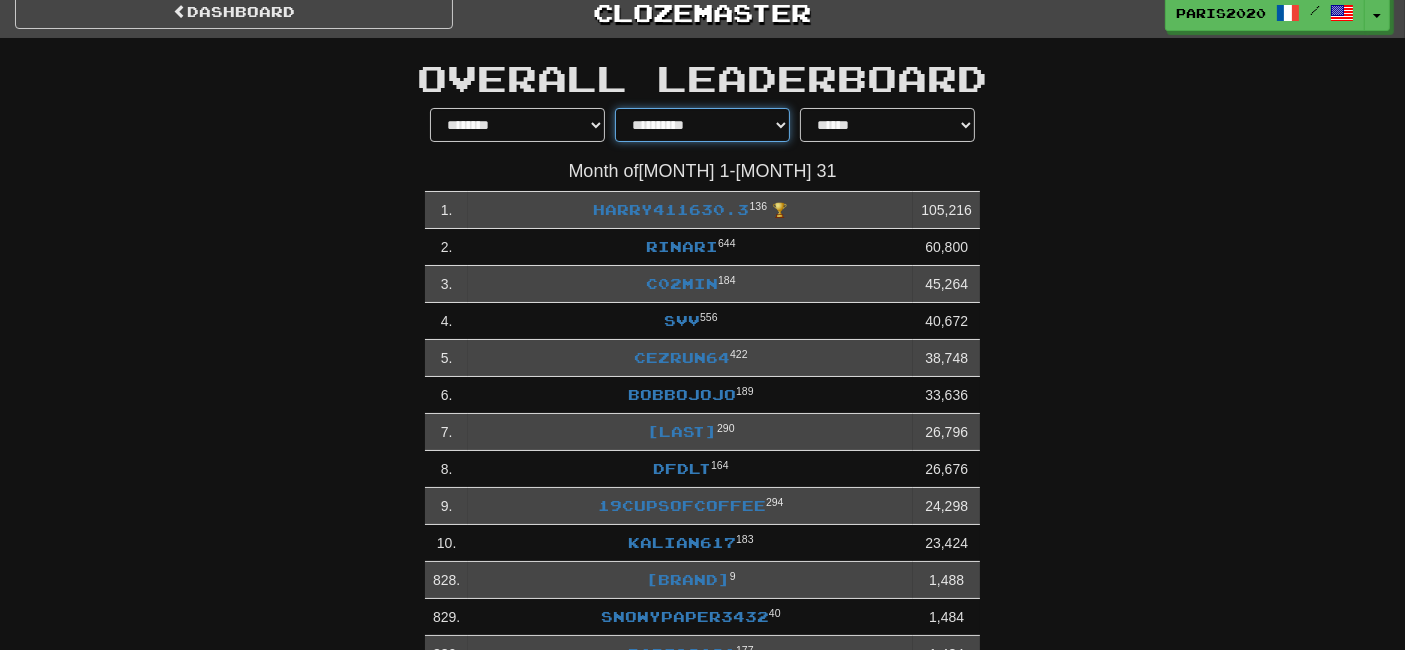 click on "**********" at bounding box center (702, 125) 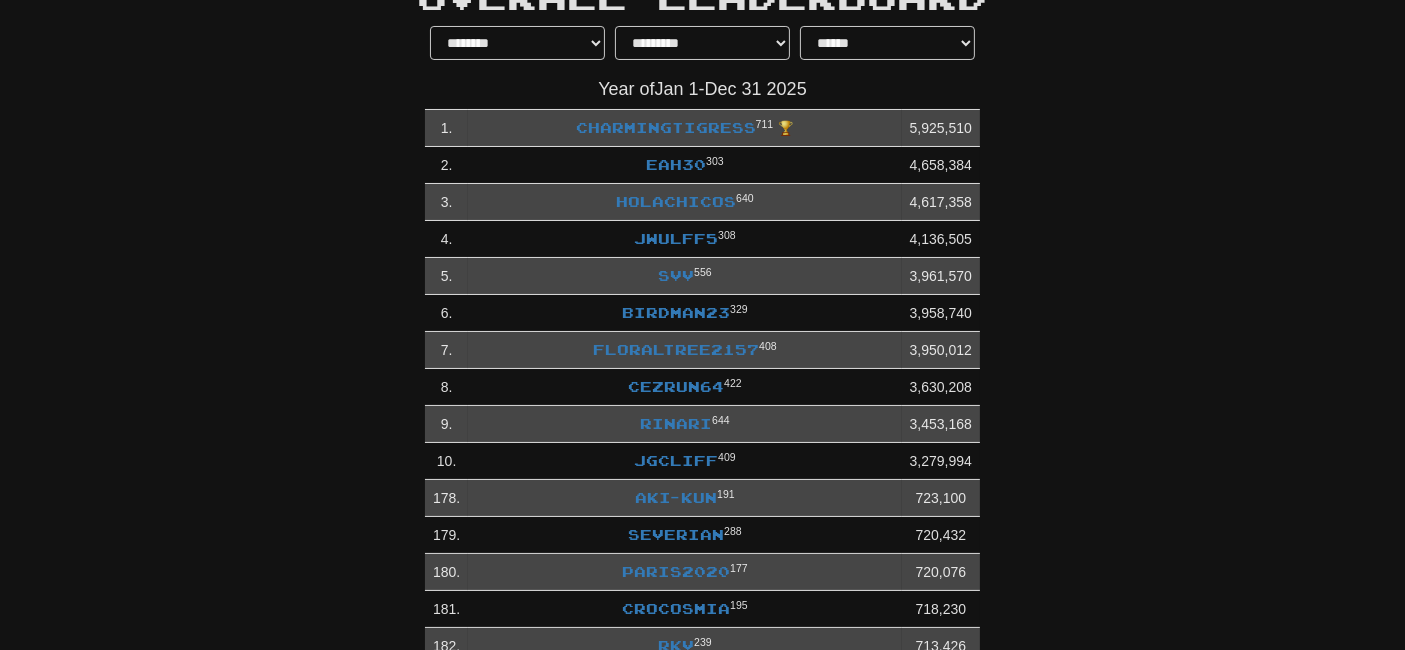 scroll, scrollTop: 0, scrollLeft: 0, axis: both 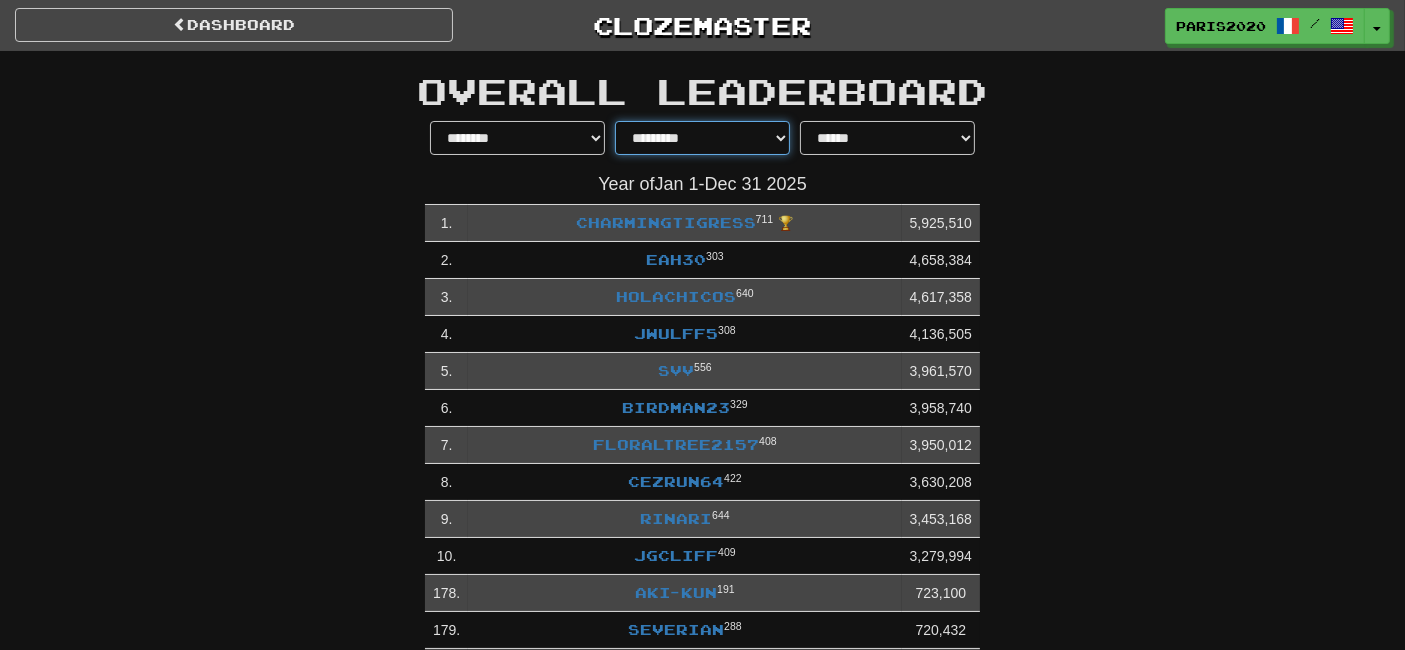 click on "**********" at bounding box center (702, 138) 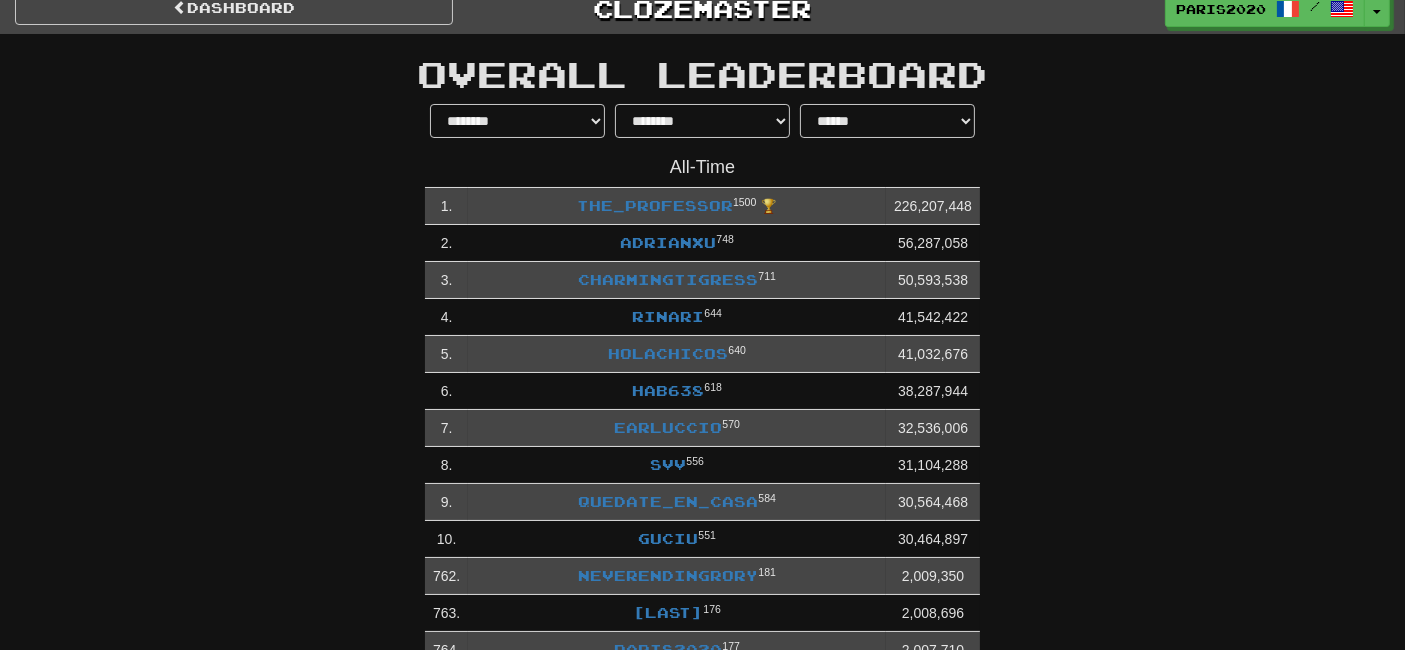 scroll, scrollTop: 0, scrollLeft: 0, axis: both 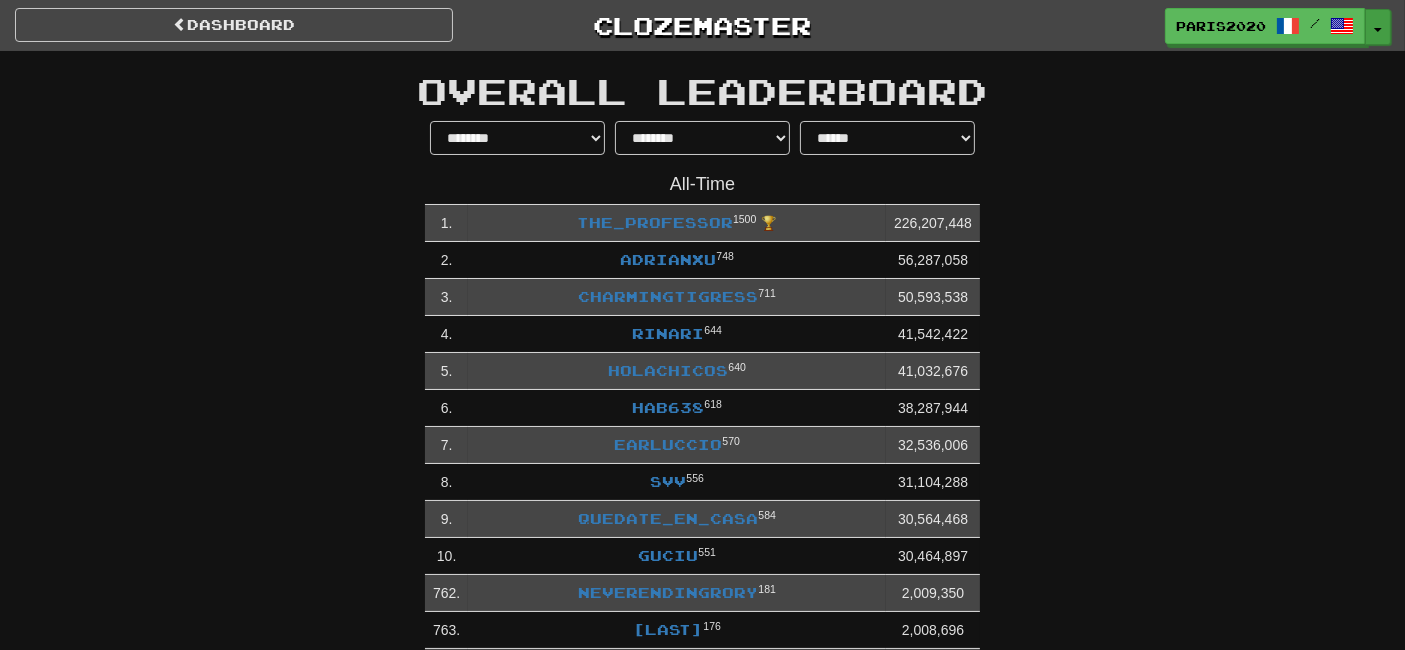click on "Toggle Dropdown" at bounding box center [1378, 27] 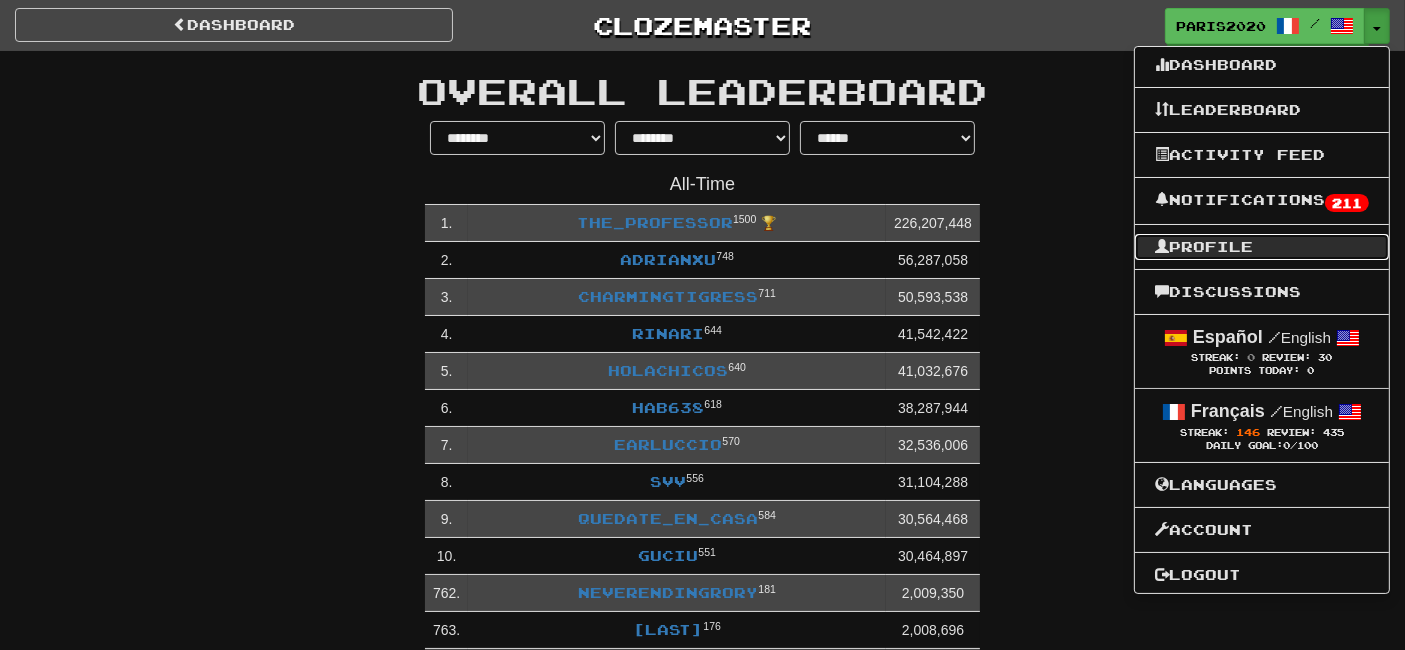 click on "Profile" at bounding box center (1262, 247) 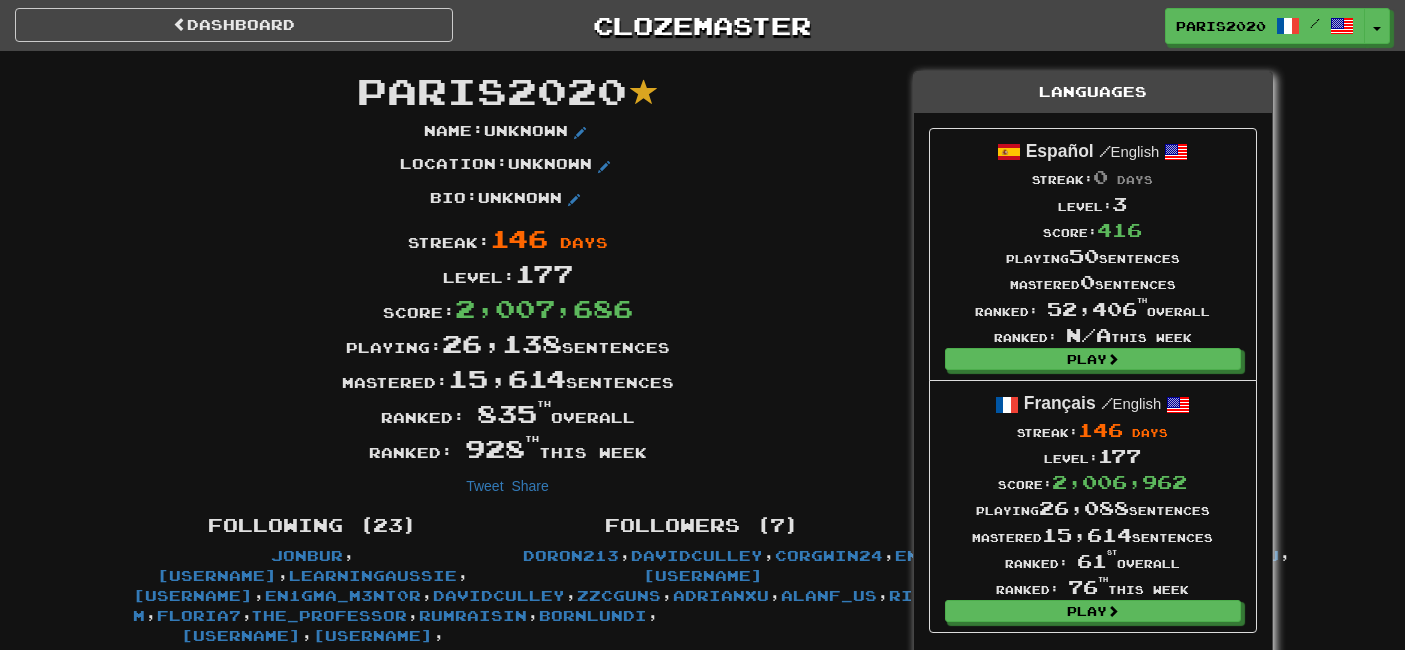 scroll, scrollTop: 0, scrollLeft: 0, axis: both 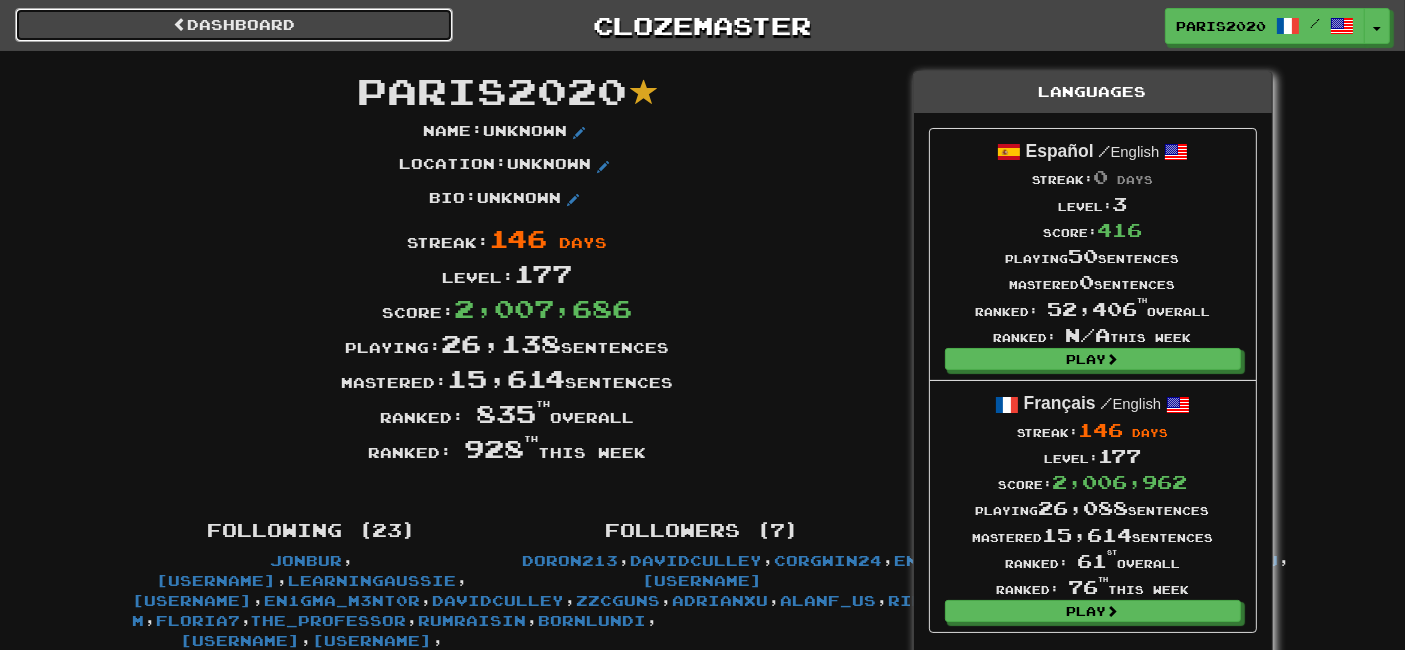 click on "Dashboard" at bounding box center [234, 25] 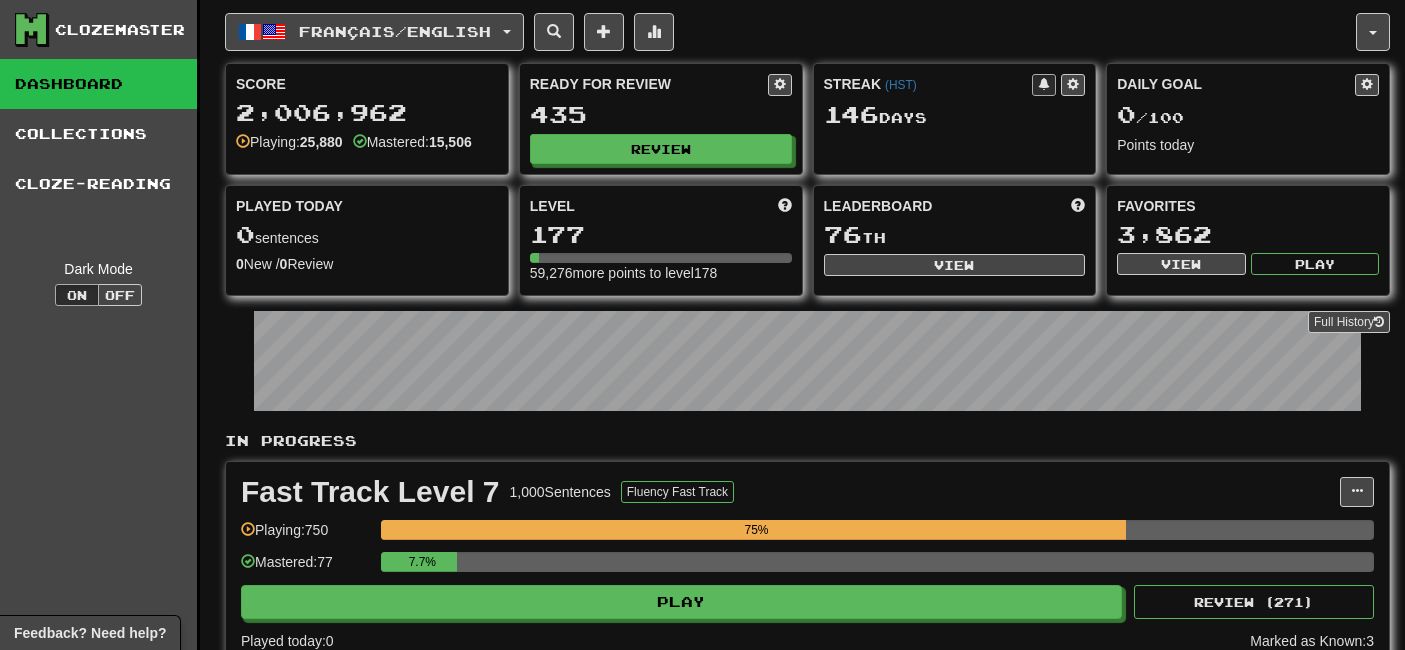 scroll, scrollTop: 0, scrollLeft: 0, axis: both 